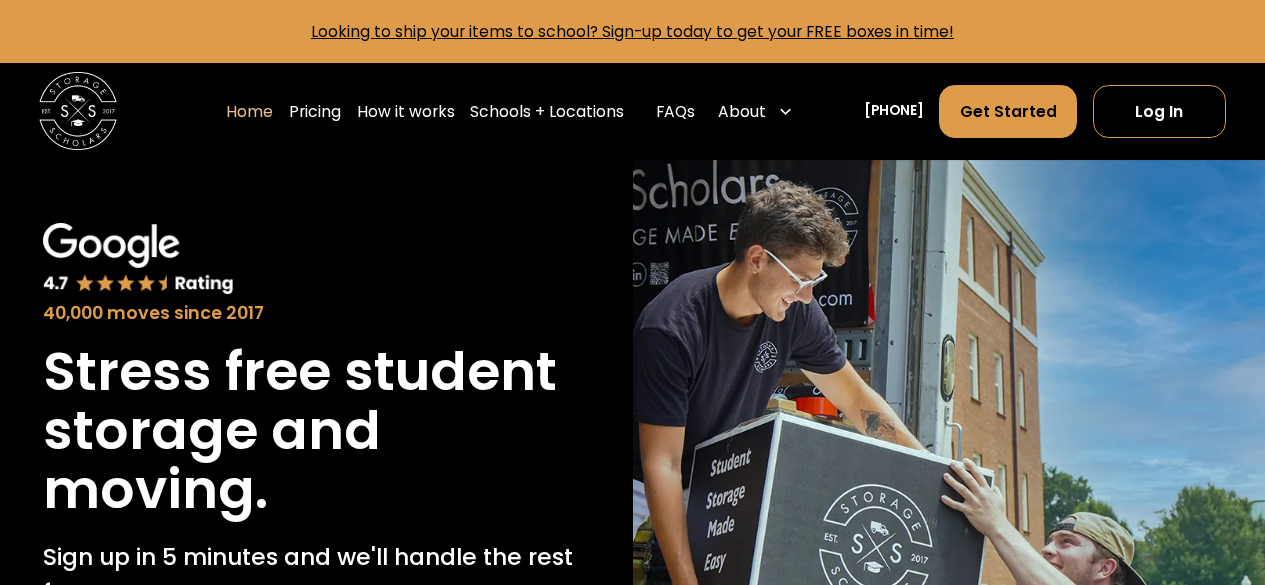 scroll, scrollTop: 0, scrollLeft: 0, axis: both 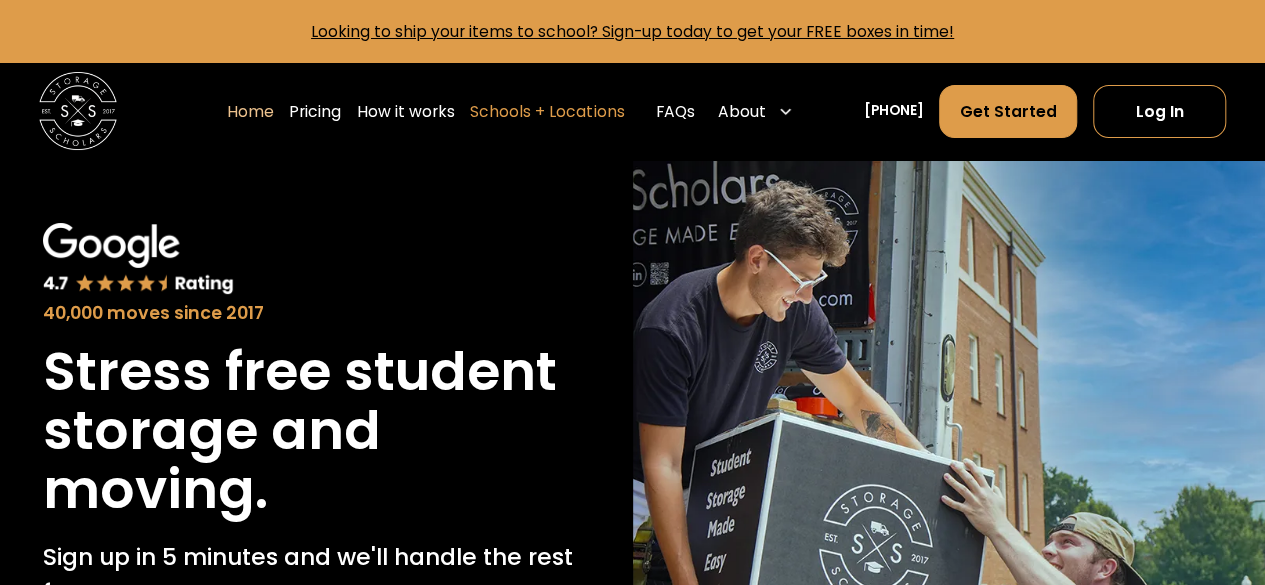 click on "Schools + Locations" at bounding box center [547, 111] 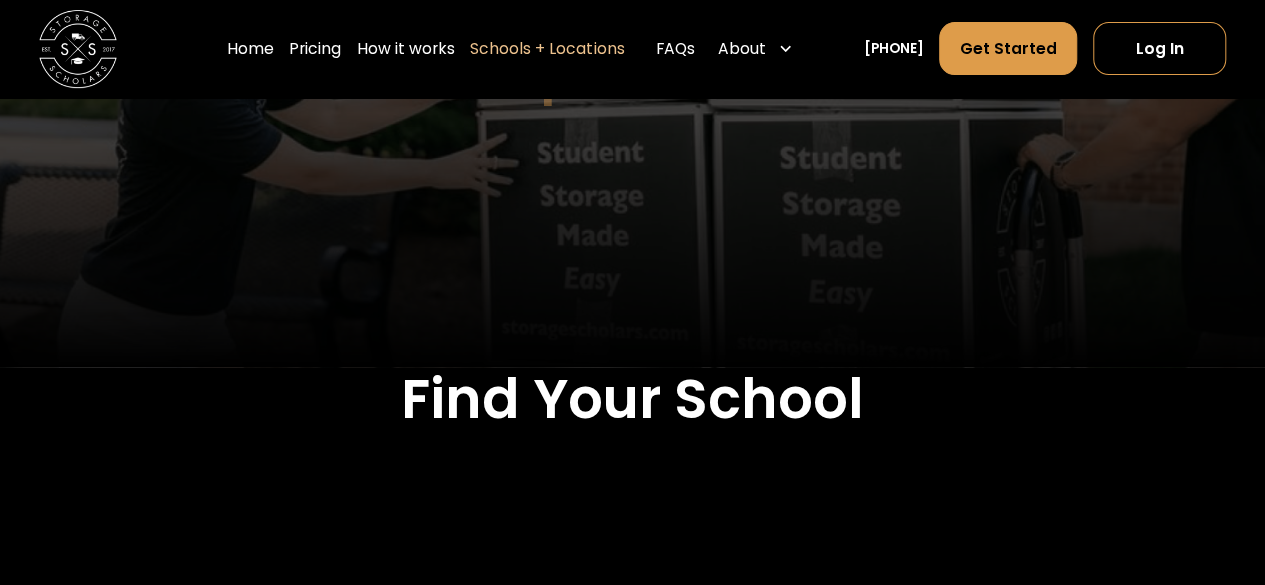 scroll, scrollTop: 0, scrollLeft: 0, axis: both 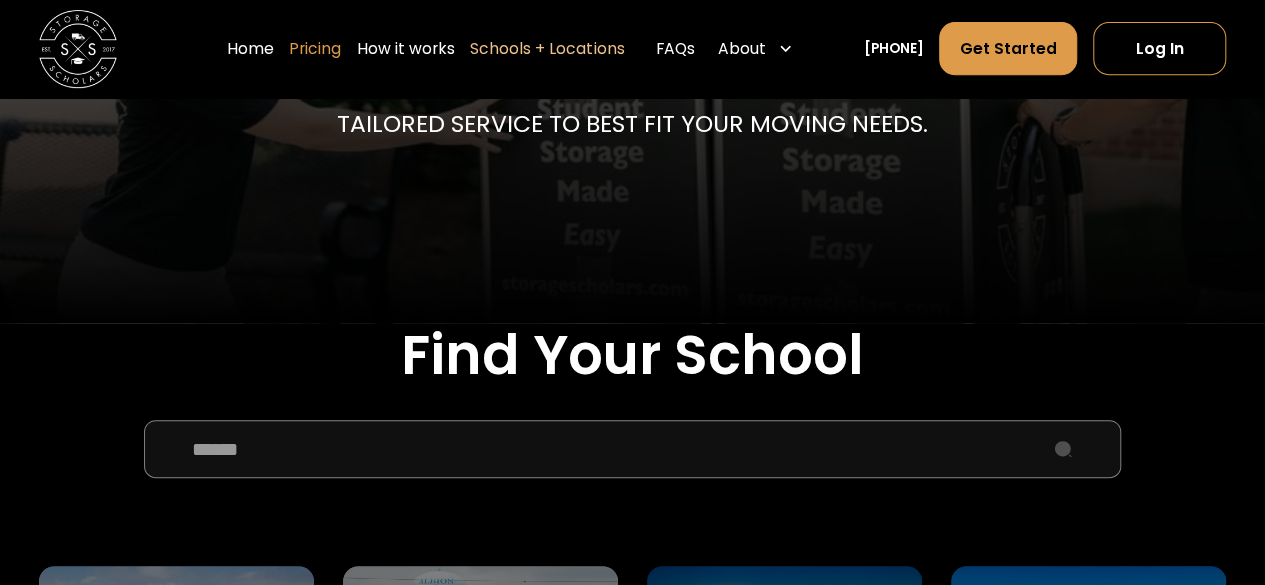 click on "Pricing" at bounding box center (315, 49) 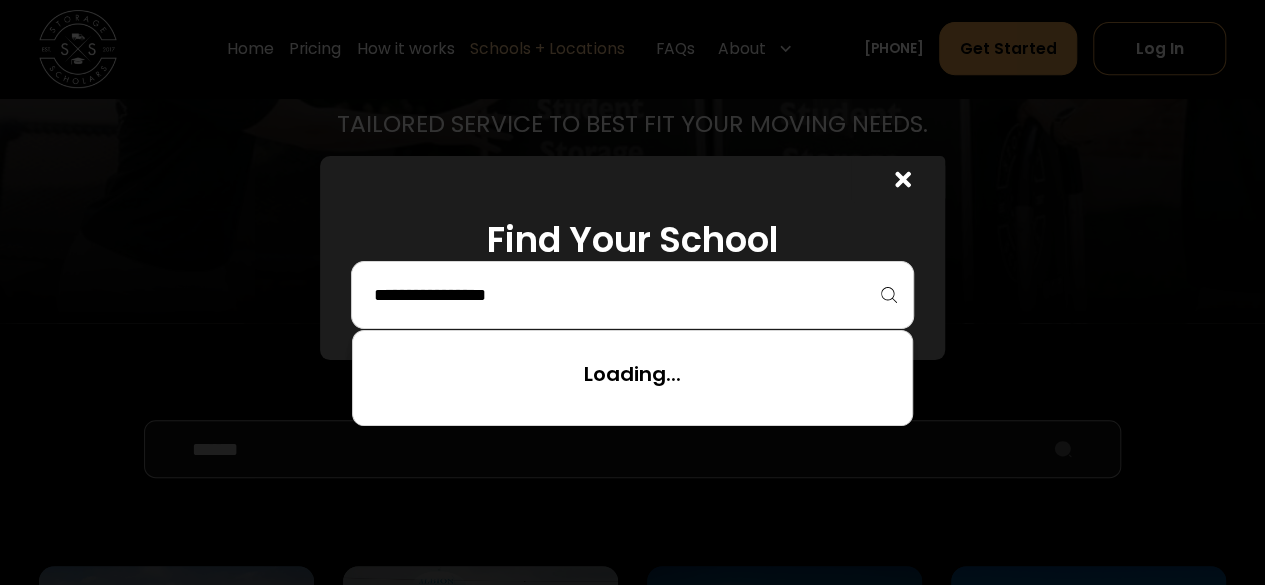 click at bounding box center [632, 295] 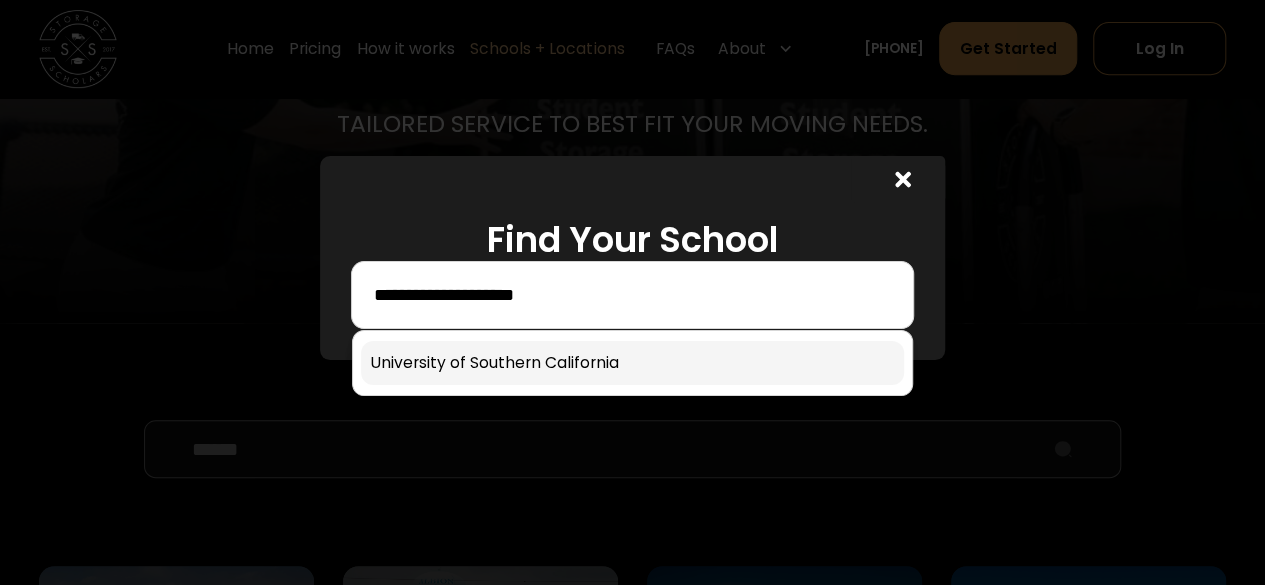 type on "**********" 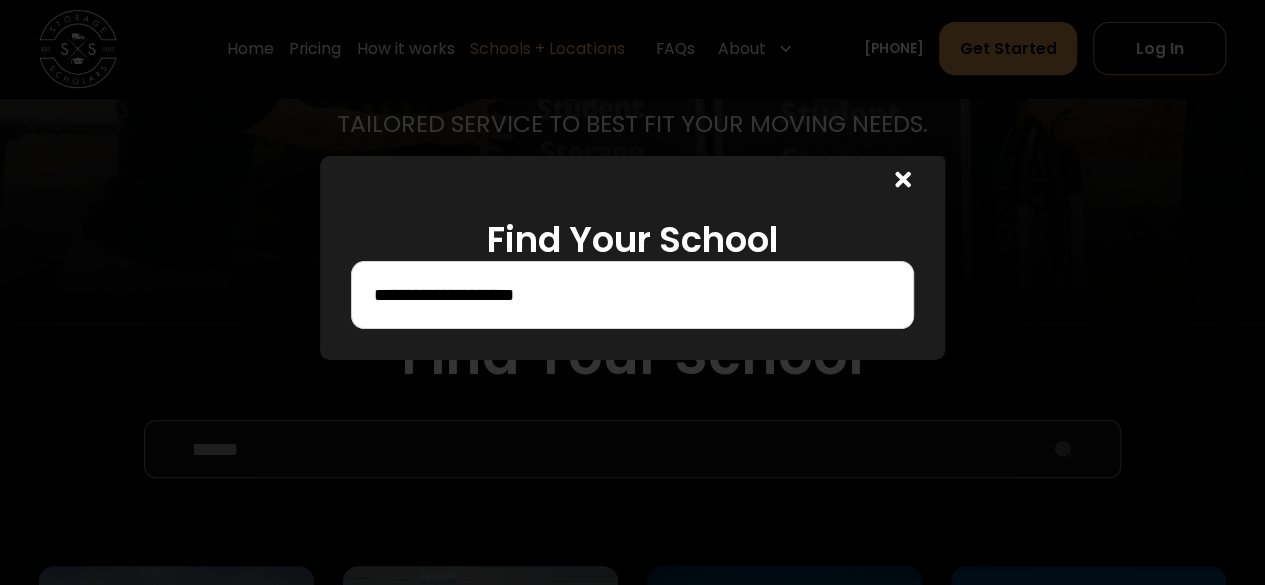 click on "**********" at bounding box center (632, 295) 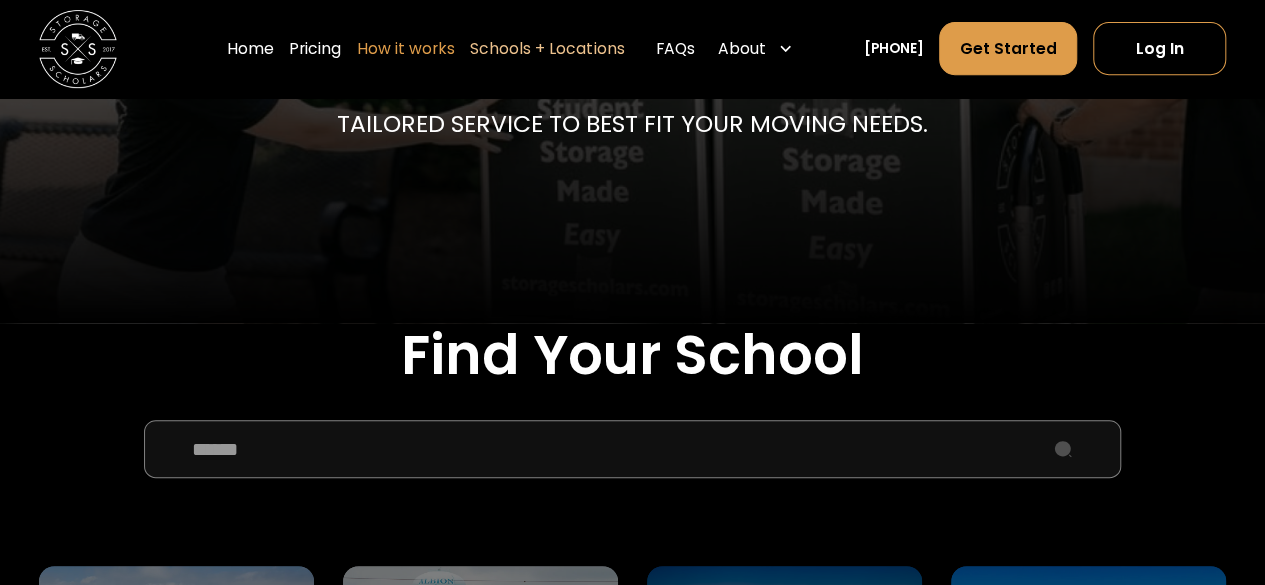 click on "How it works" at bounding box center (406, 49) 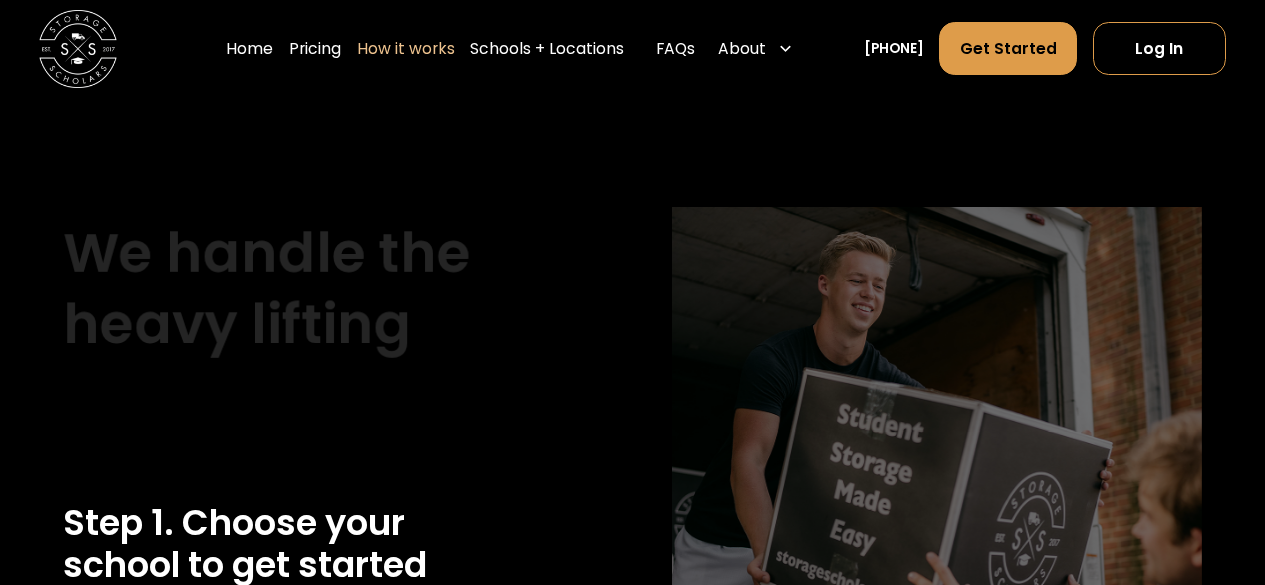 scroll, scrollTop: 0, scrollLeft: 0, axis: both 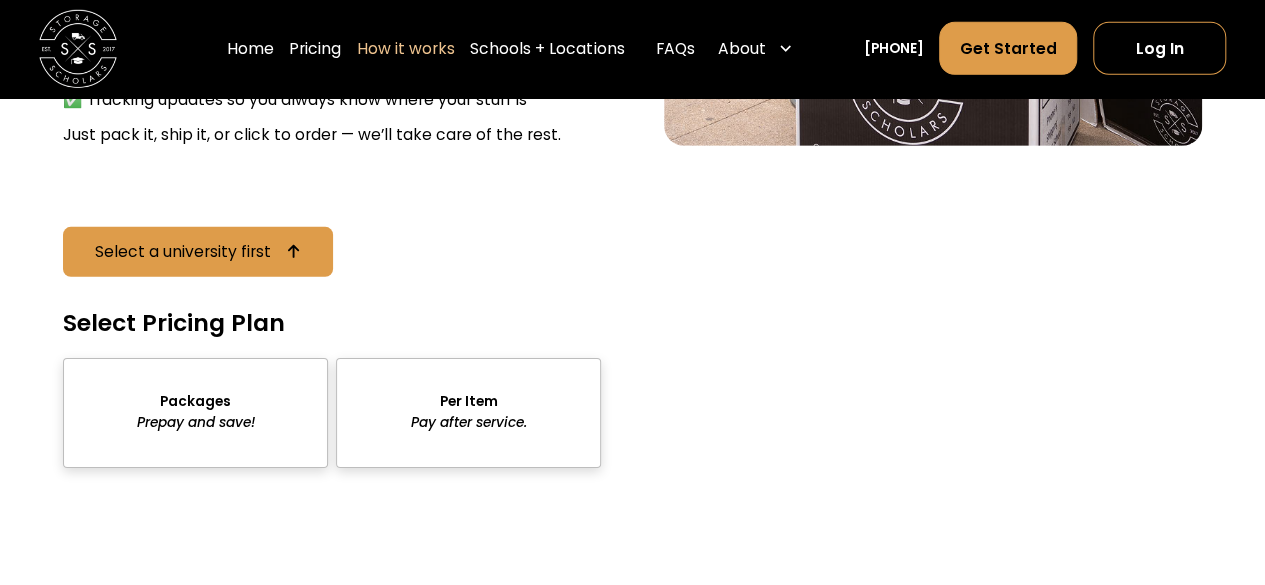 click at bounding box center [195, 413] 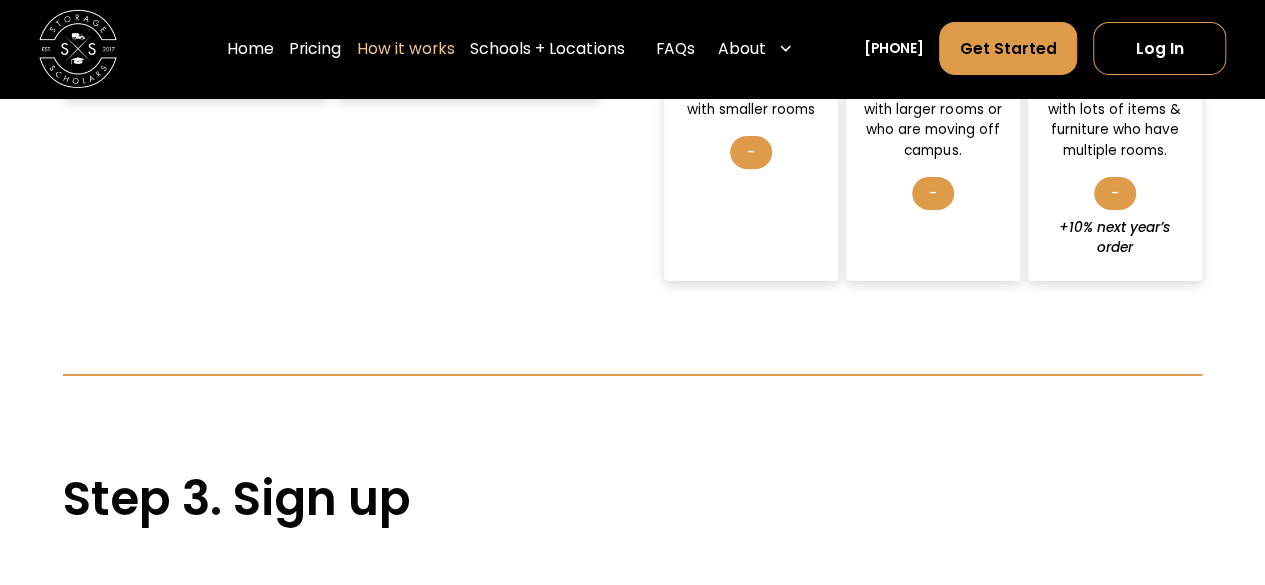 scroll, scrollTop: 3256, scrollLeft: 0, axis: vertical 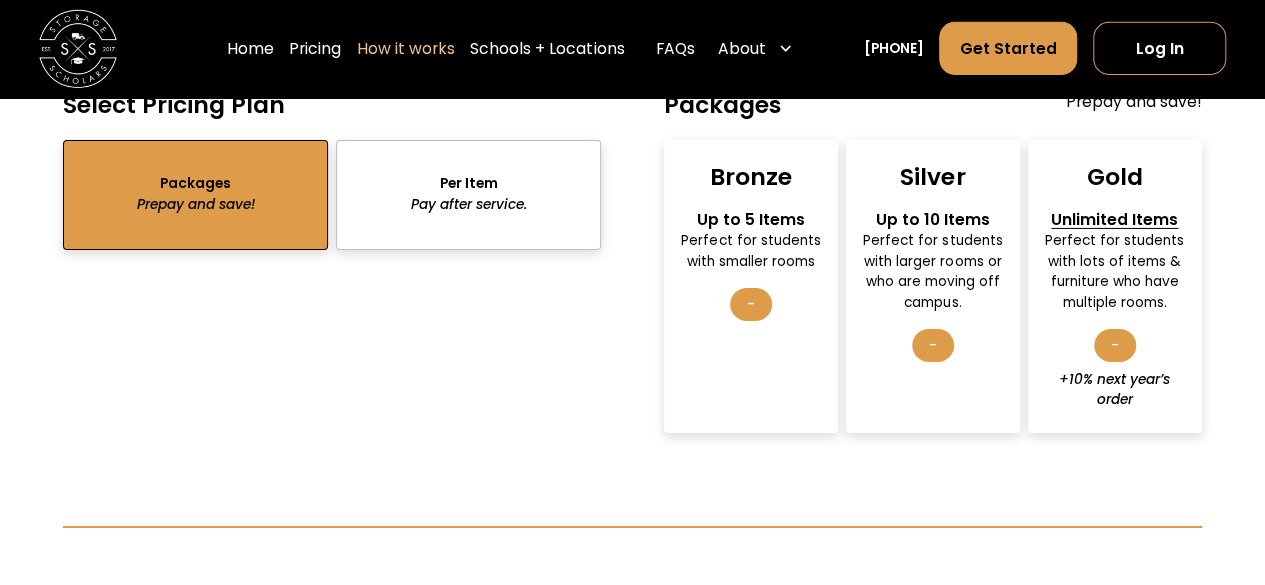 click on "Bronze Up to 5 Items Perfect for students with smaller rooms -" at bounding box center (751, 286) 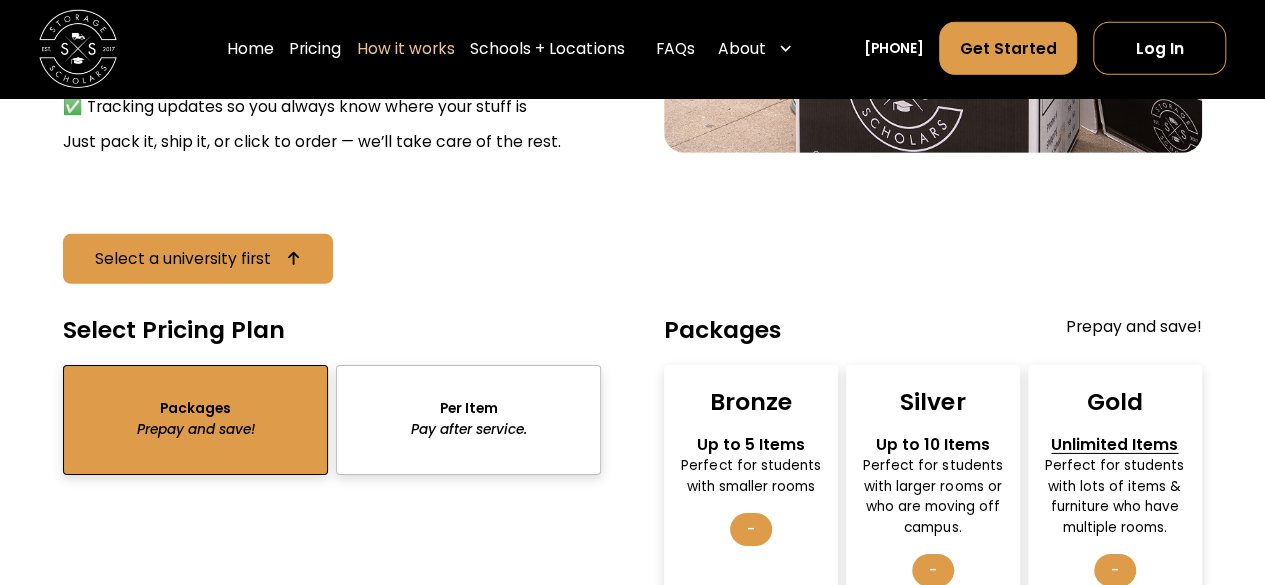 scroll, scrollTop: 3032, scrollLeft: 0, axis: vertical 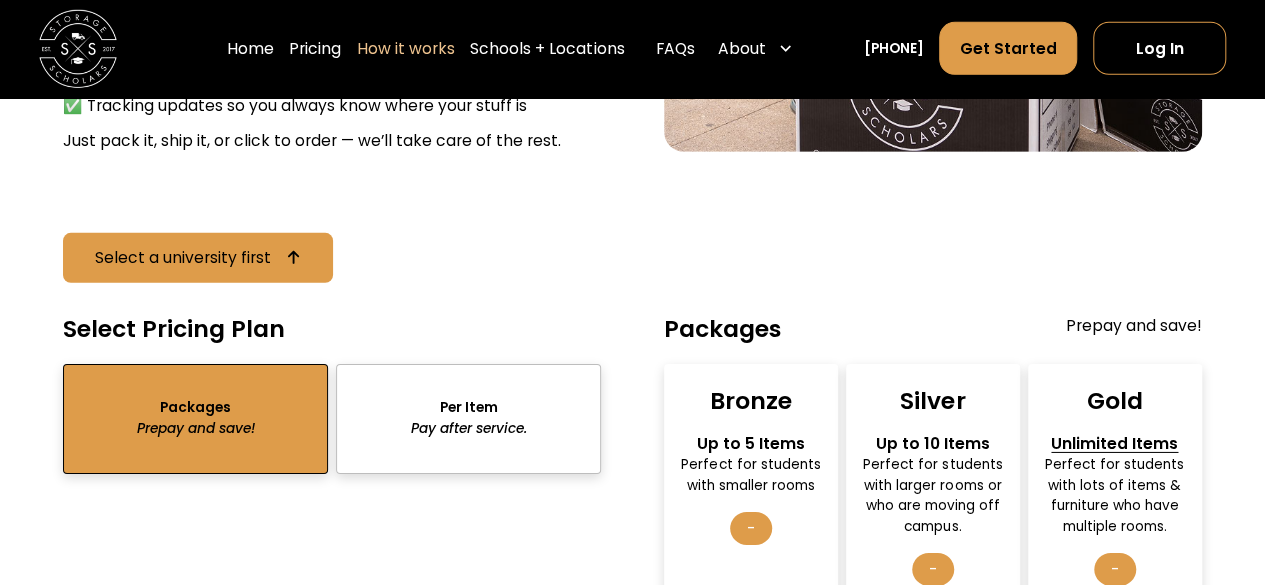 click on "Bronze" at bounding box center (751, 401) 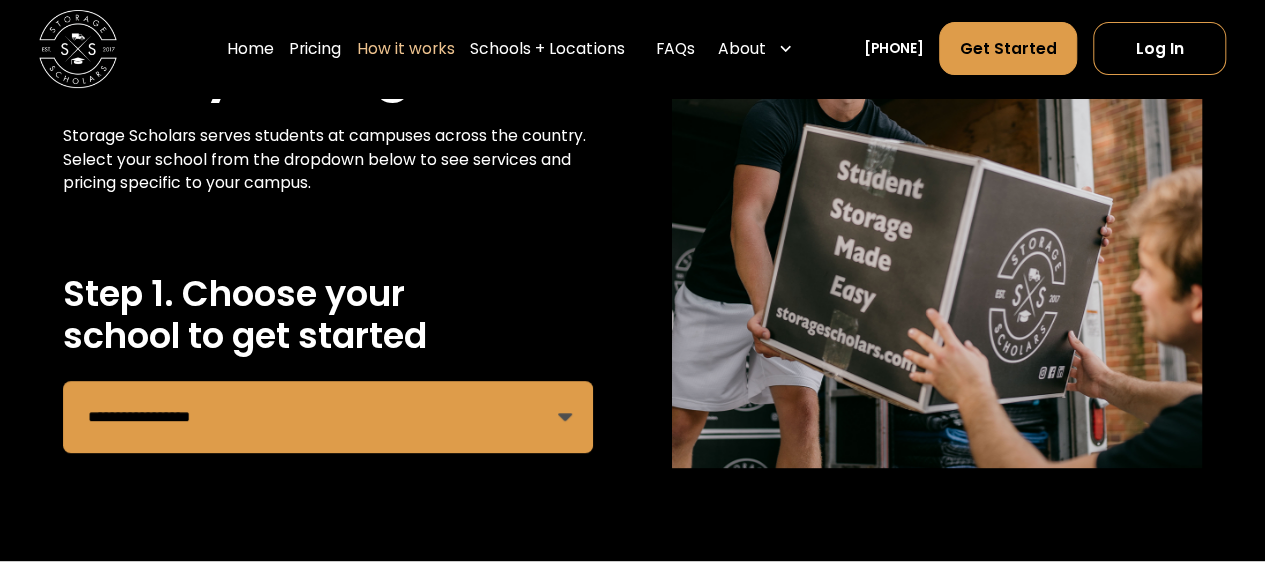 scroll, scrollTop: 0, scrollLeft: 0, axis: both 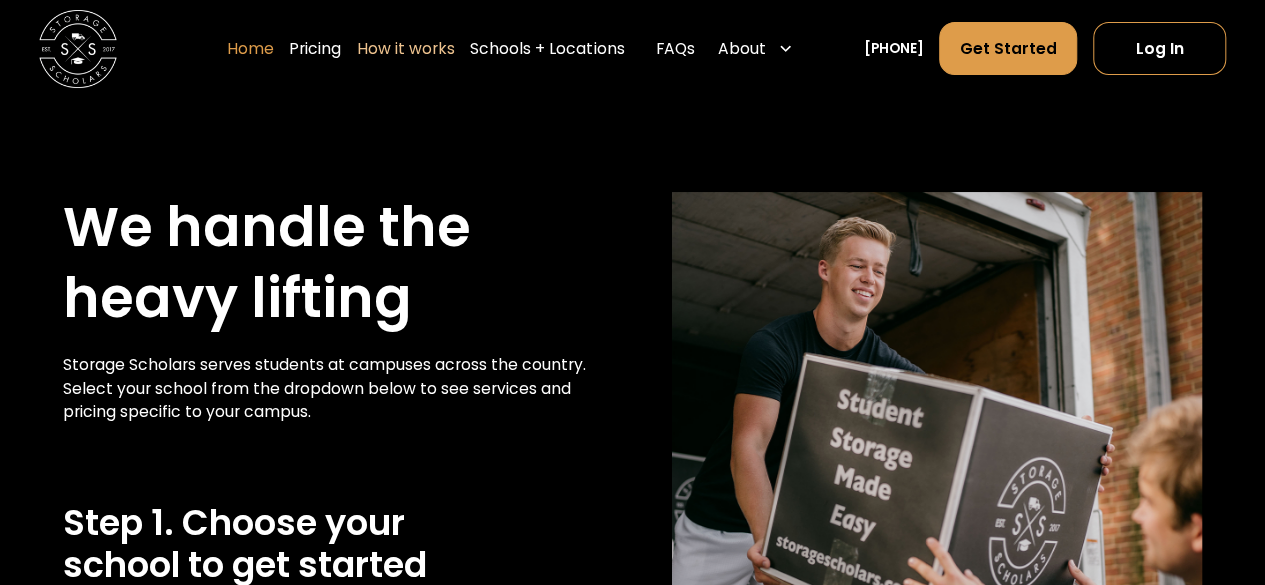 click on "Home" at bounding box center [249, 49] 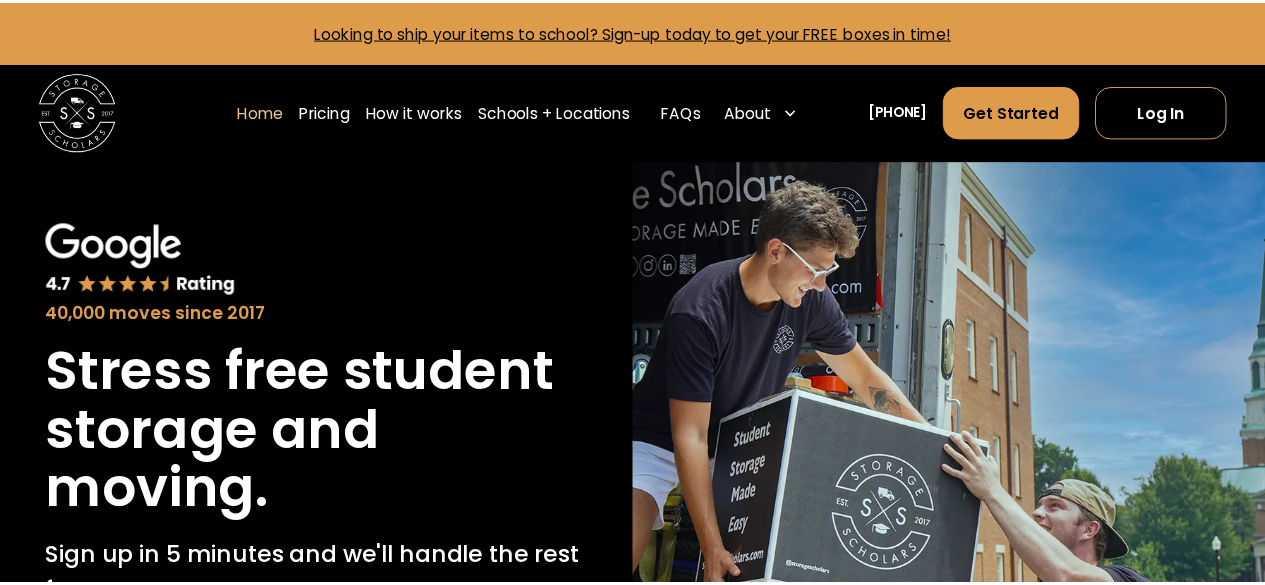scroll, scrollTop: 0, scrollLeft: 0, axis: both 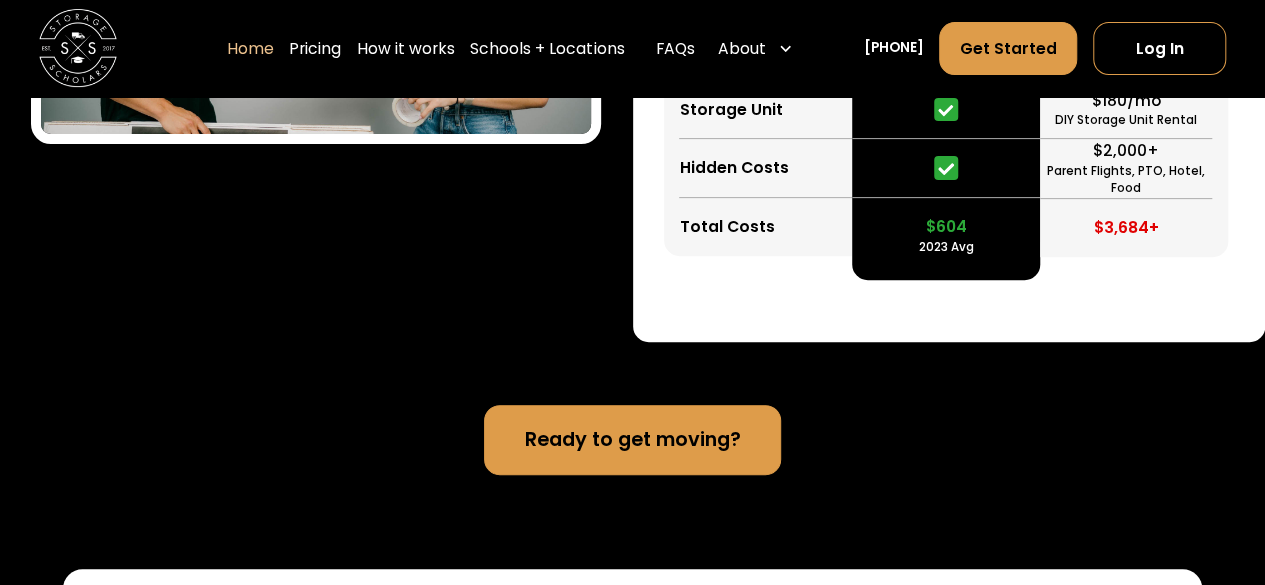 click on "Ready to get moving?" at bounding box center [632, 440] 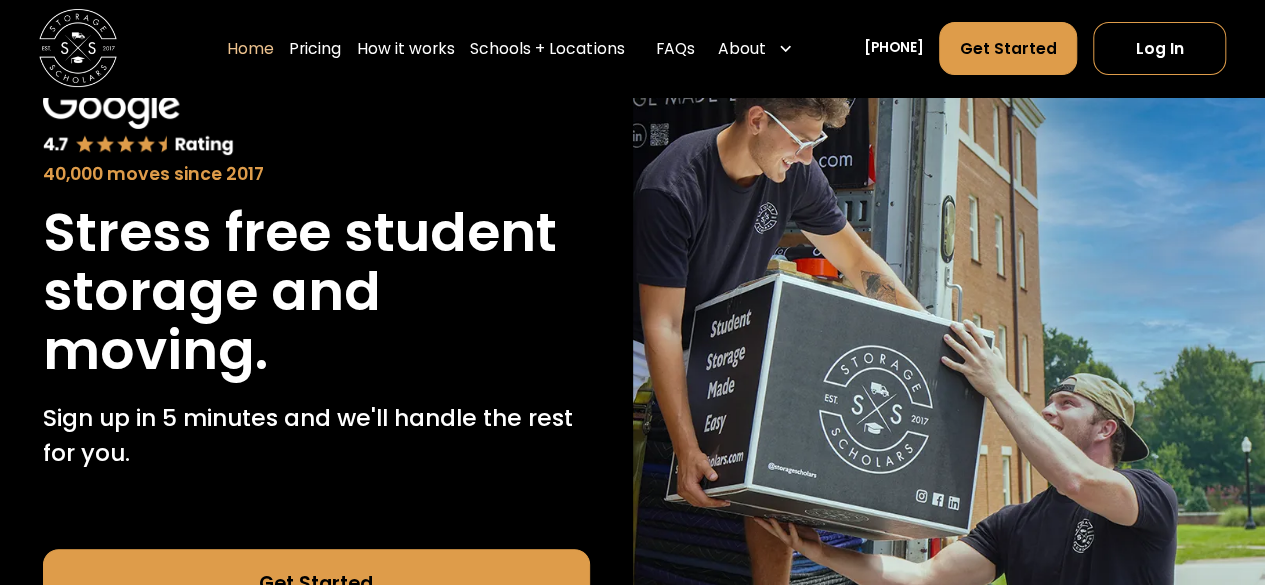 scroll, scrollTop: 0, scrollLeft: 0, axis: both 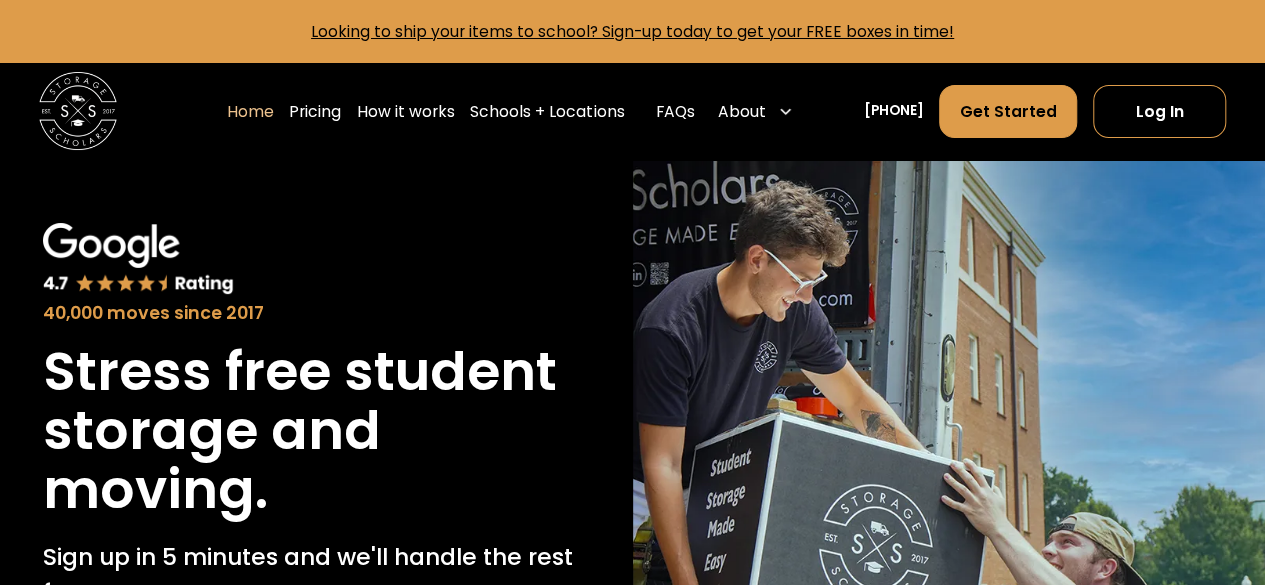 click on "Looking to ship your items to school? Sign-up today to get your FREE boxes in time!" at bounding box center [632, 31] 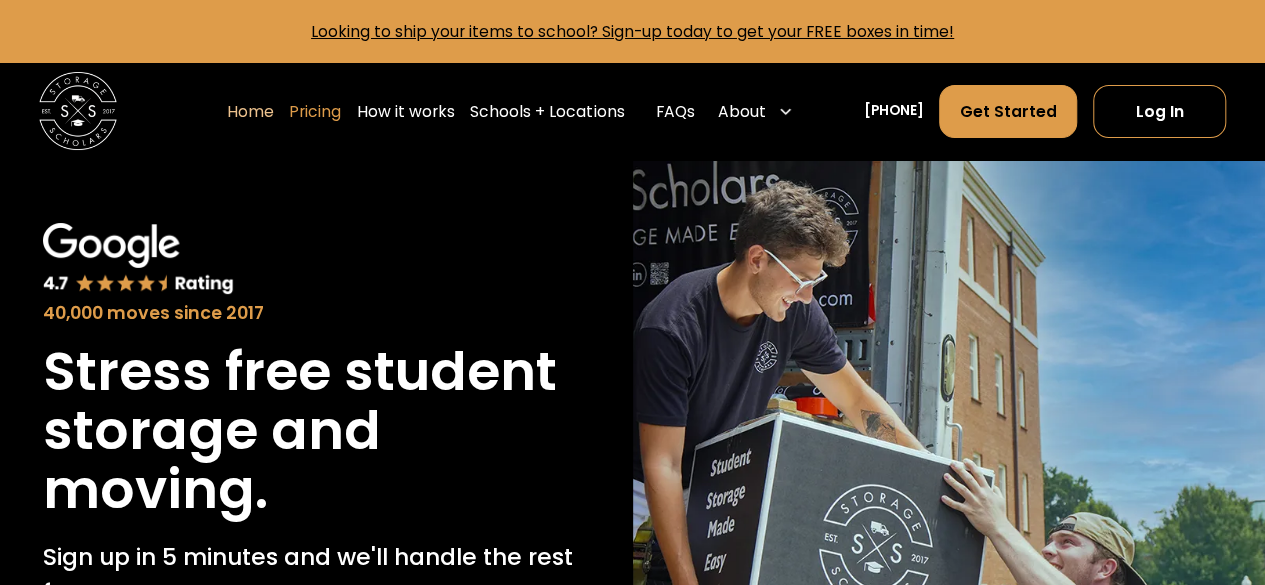 click on "Pricing" at bounding box center [315, 111] 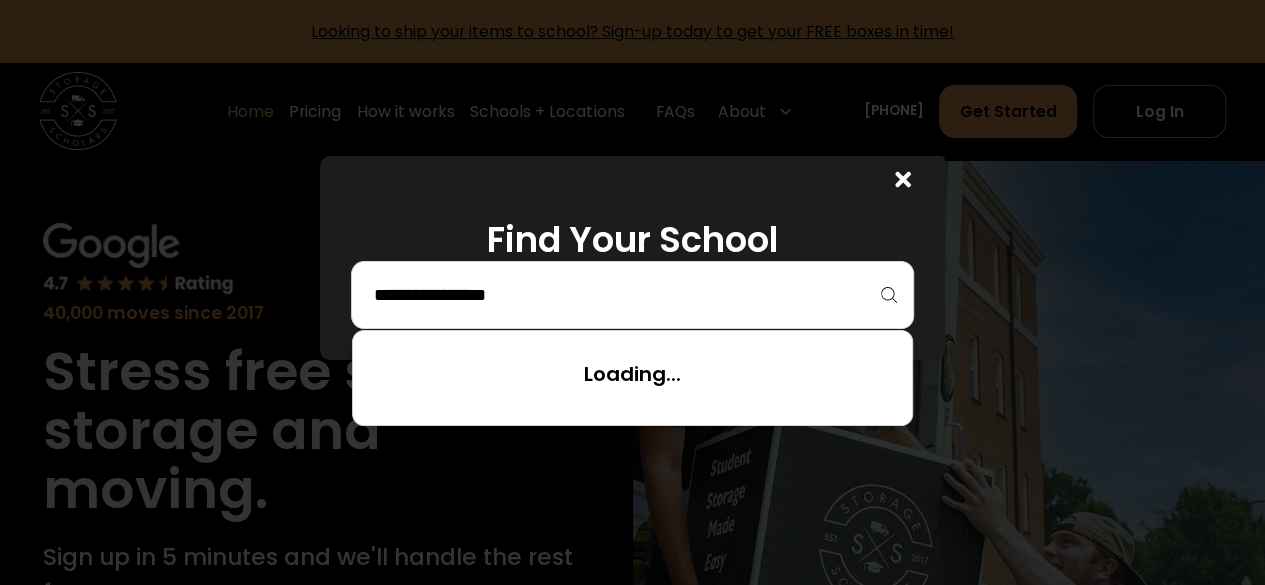 click at bounding box center (632, 295) 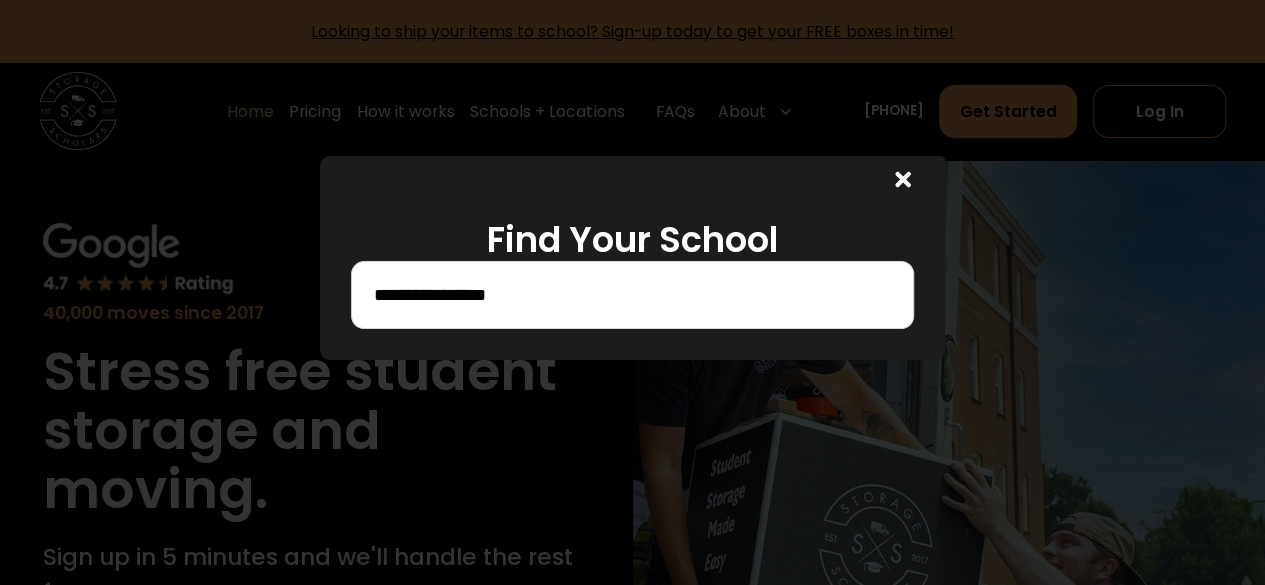 click on "**********" at bounding box center [632, 295] 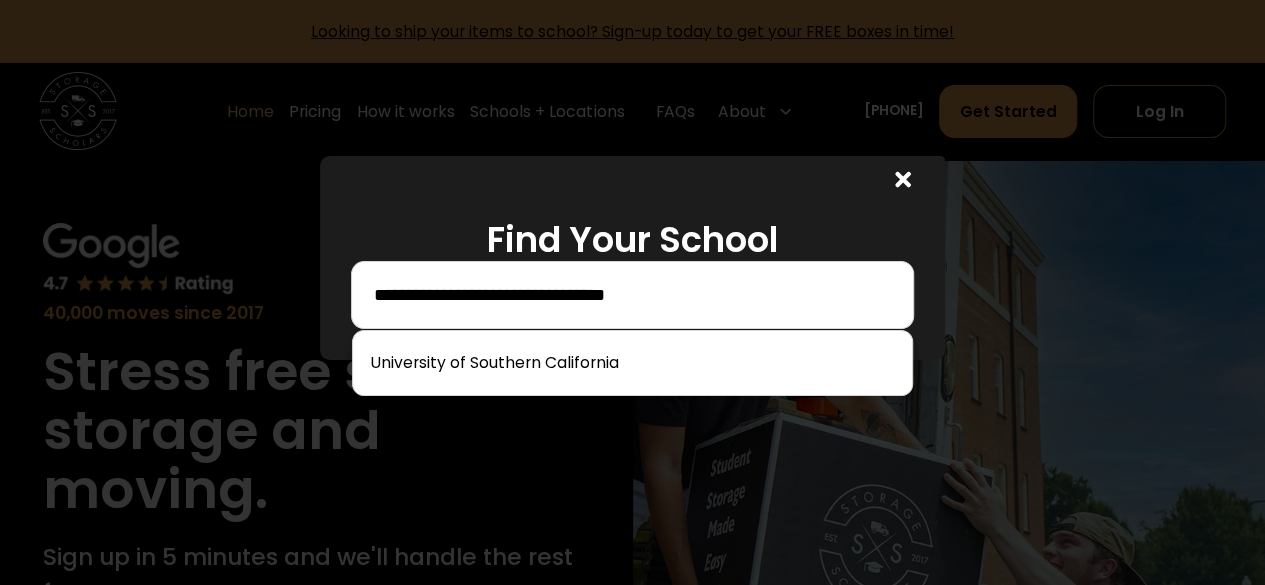 type on "**********" 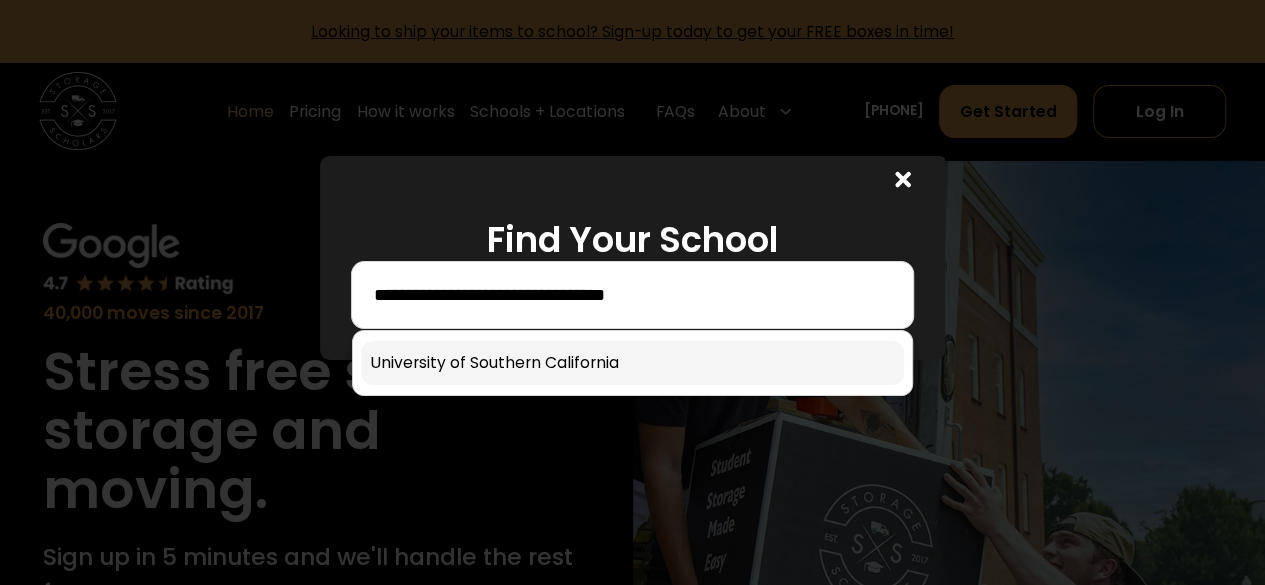 click on "**********" at bounding box center [632, 258] 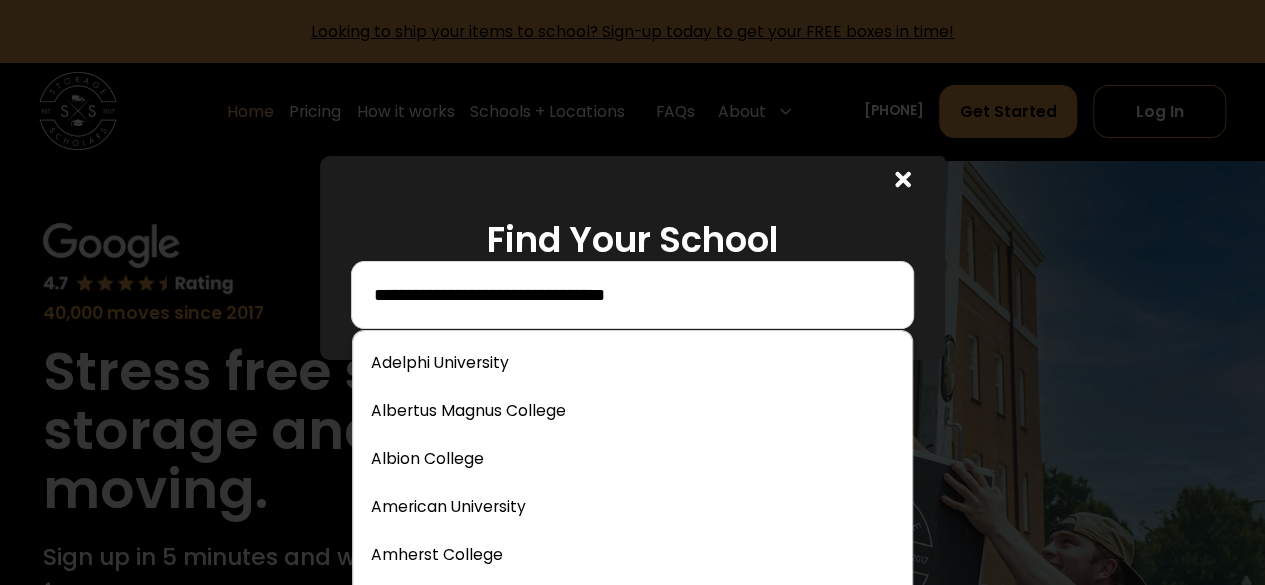 click on "**********" at bounding box center [632, 295] 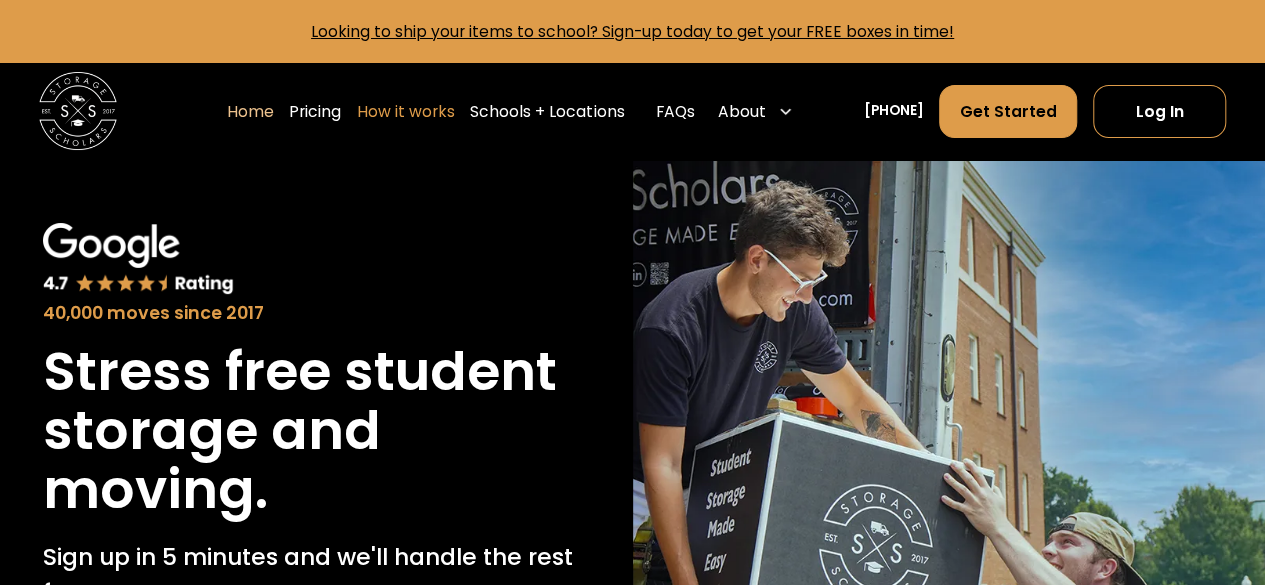 click on "How it works" at bounding box center [406, 111] 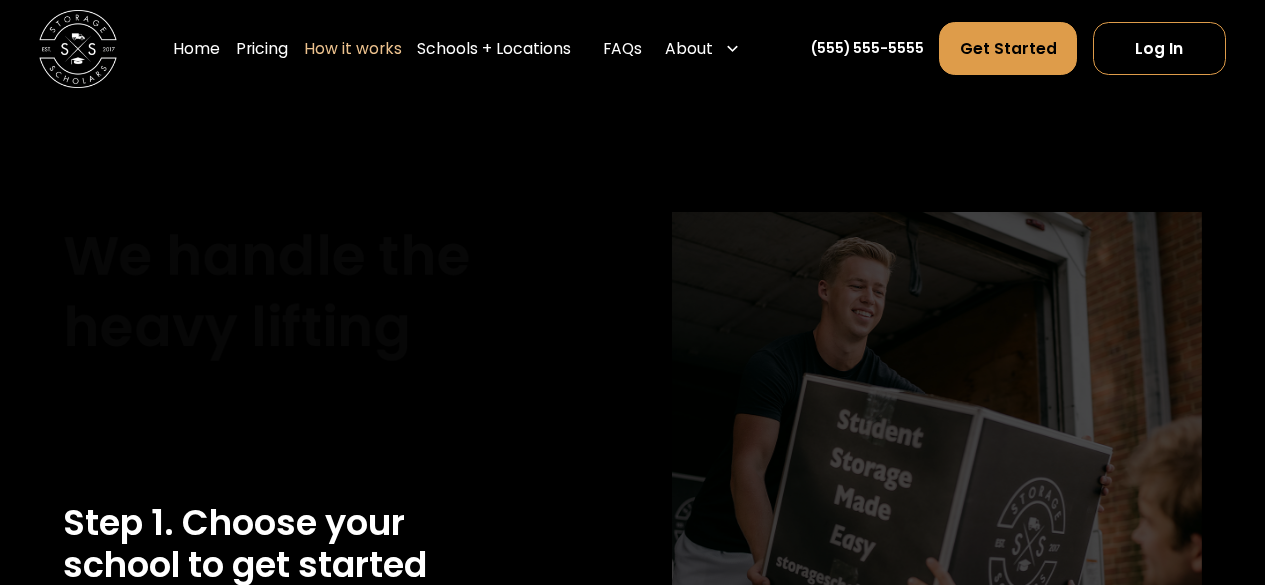 scroll, scrollTop: 0, scrollLeft: 0, axis: both 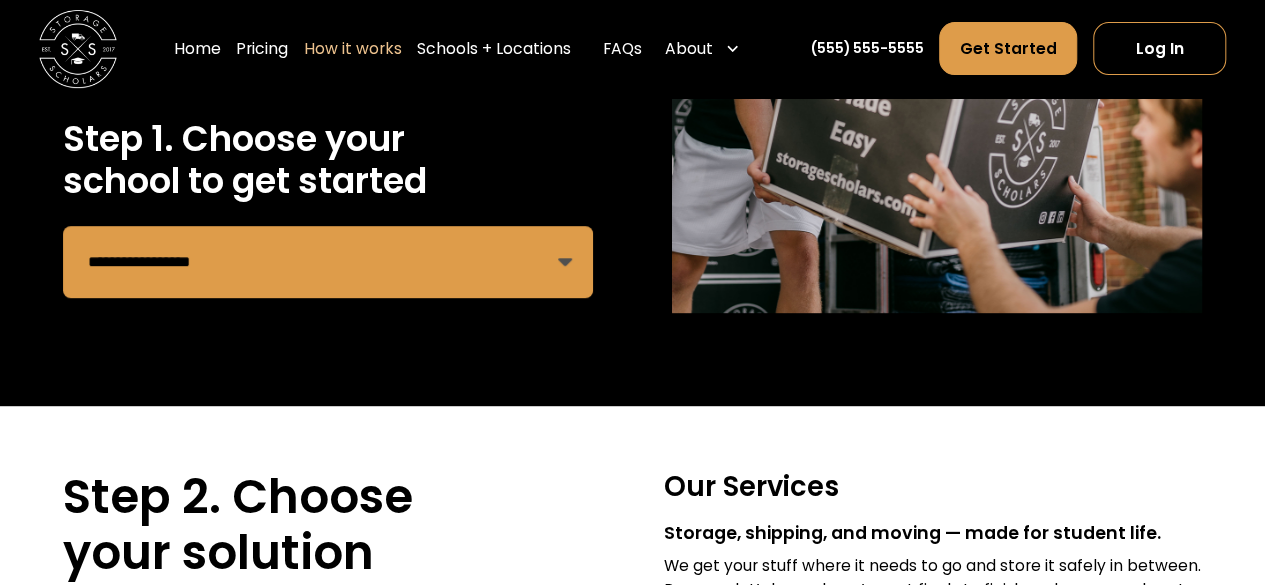 click on "**********" at bounding box center [328, 262] 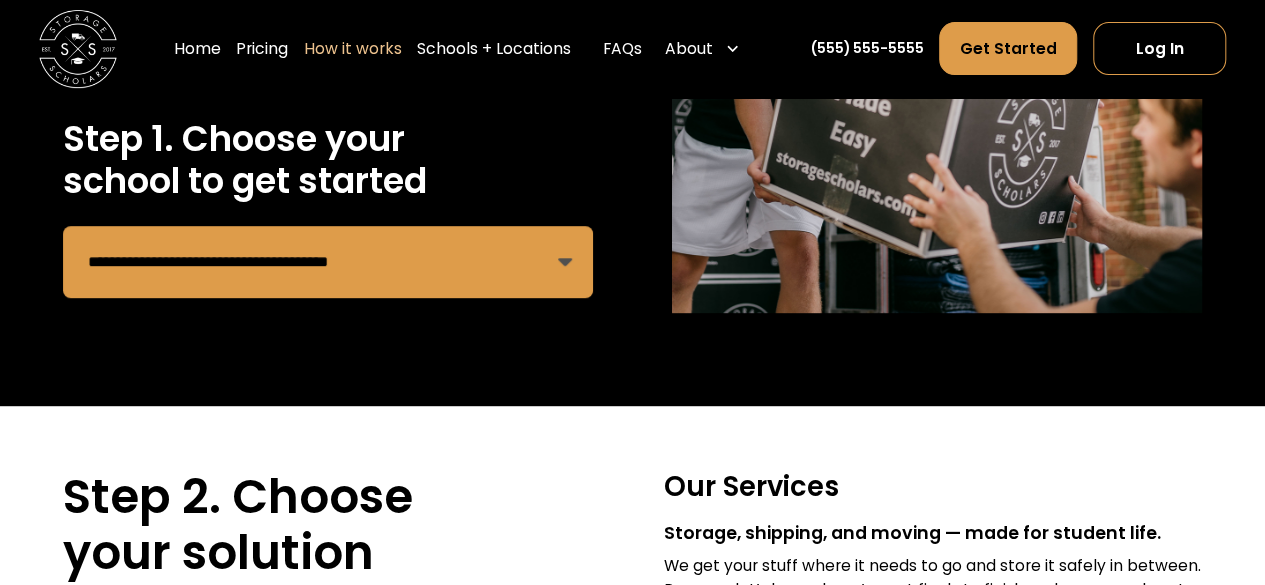 click on "**********" at bounding box center [328, 262] 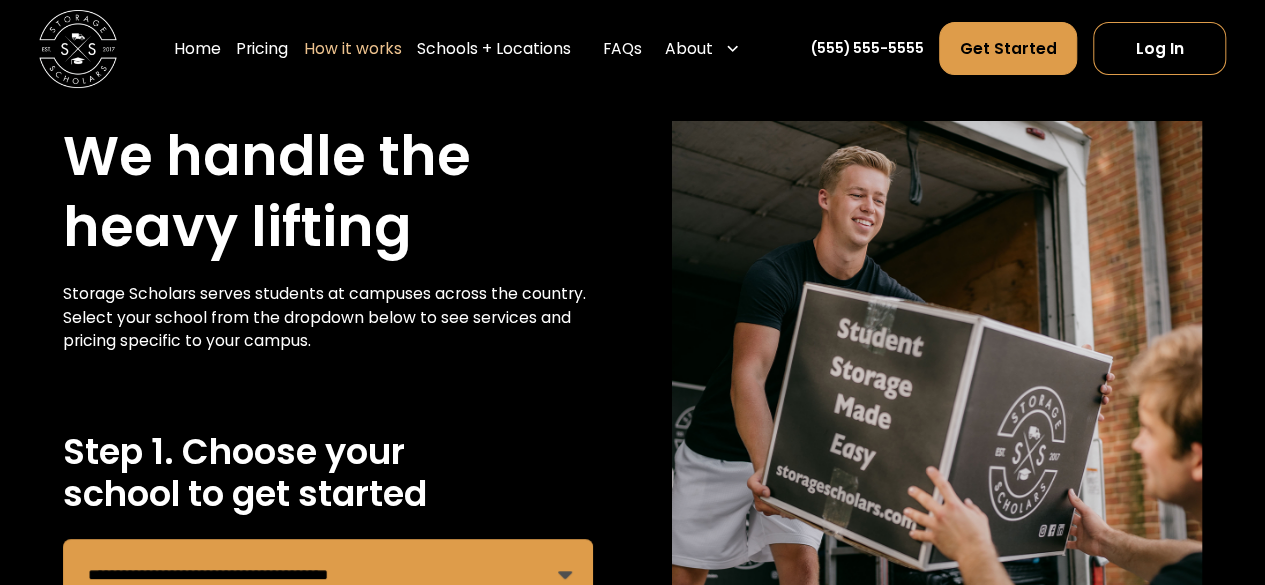 scroll, scrollTop: 0, scrollLeft: 0, axis: both 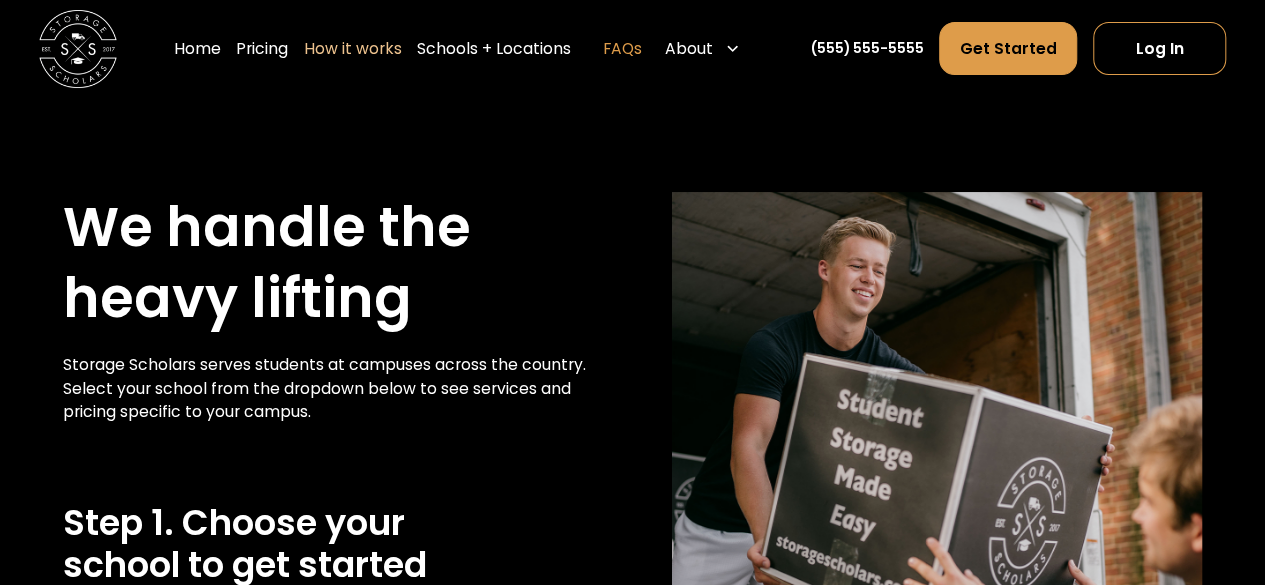 click on "FAQs" at bounding box center [622, 49] 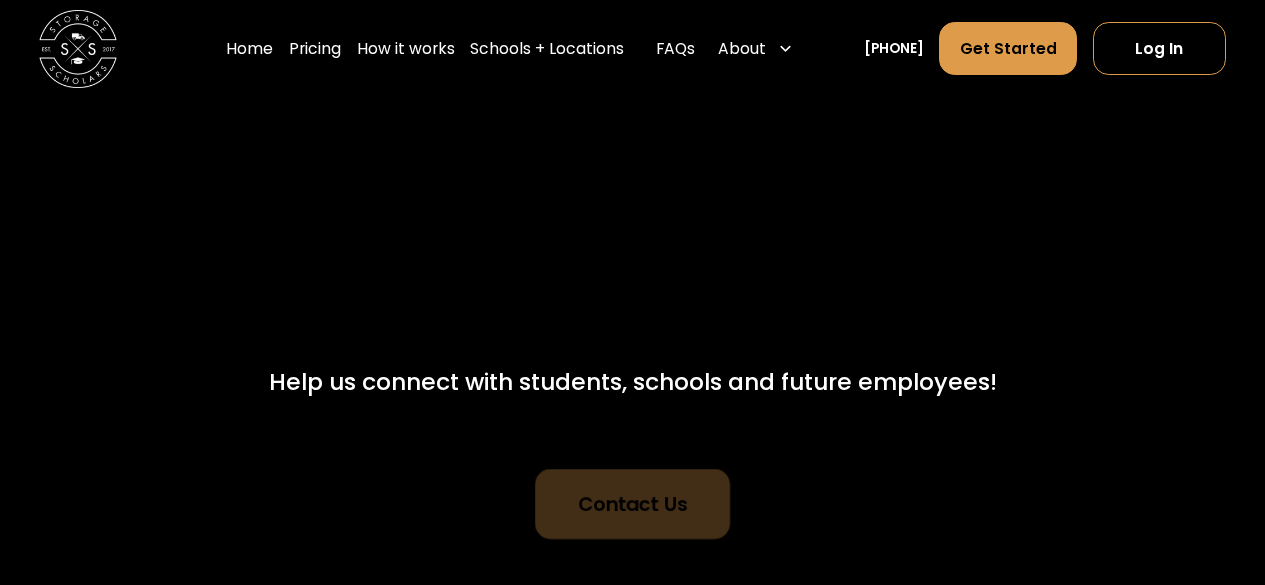 scroll, scrollTop: 0, scrollLeft: 0, axis: both 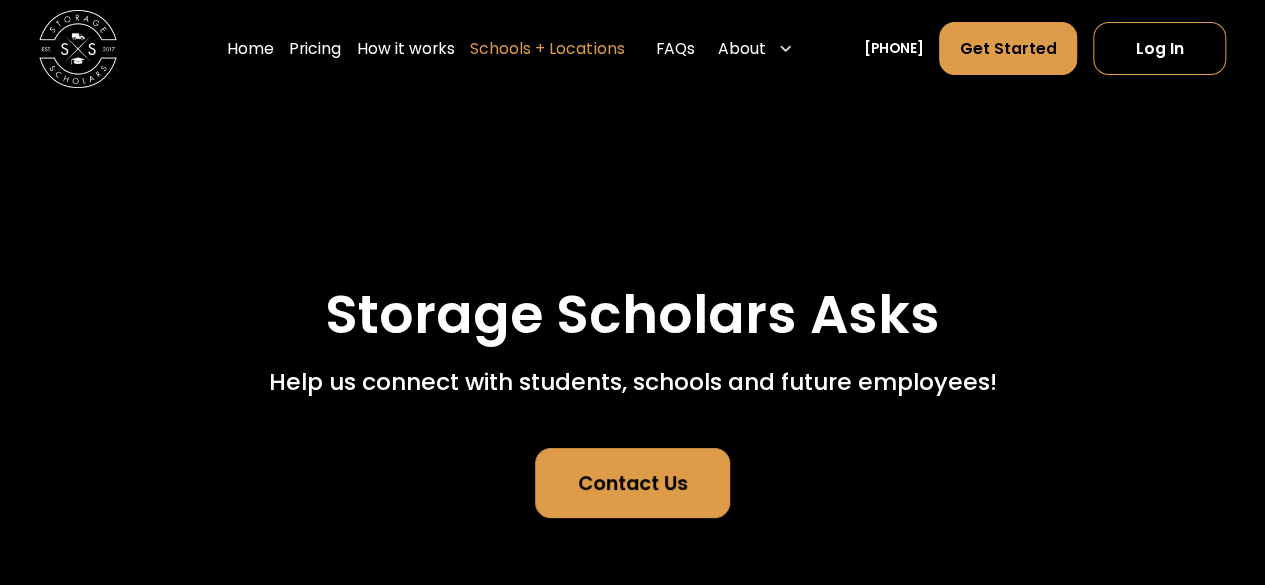 click on "Schools + Locations" at bounding box center (547, 49) 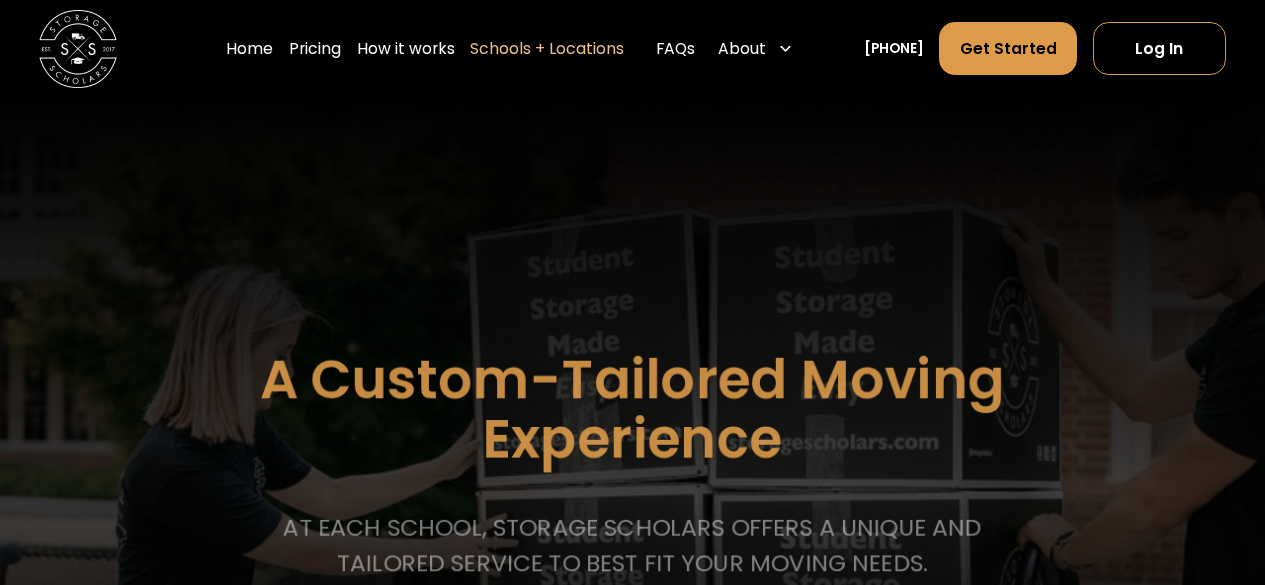 scroll, scrollTop: 0, scrollLeft: 0, axis: both 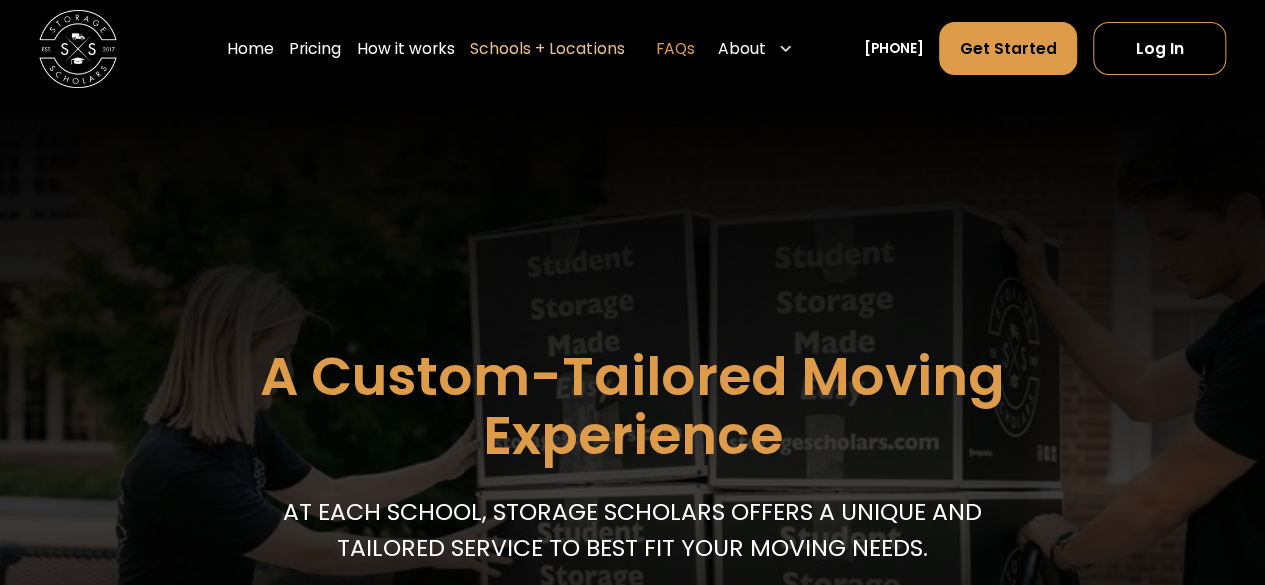 click on "FAQs" at bounding box center (675, 49) 